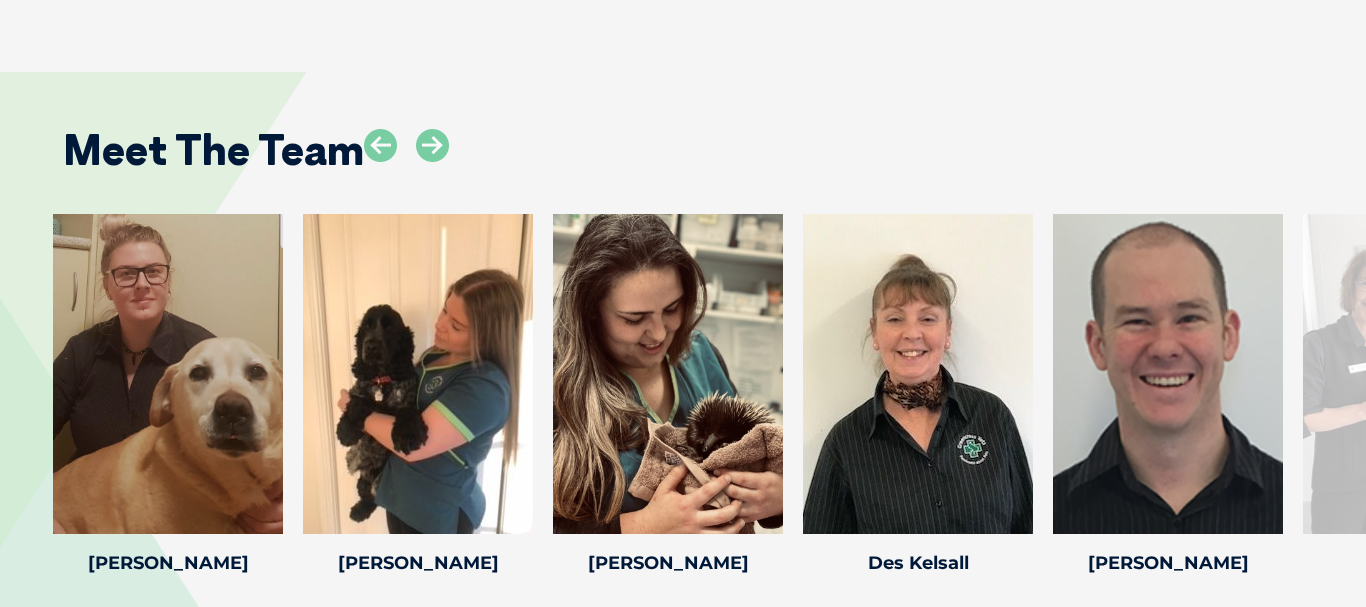 scroll, scrollTop: 3162, scrollLeft: 0, axis: vertical 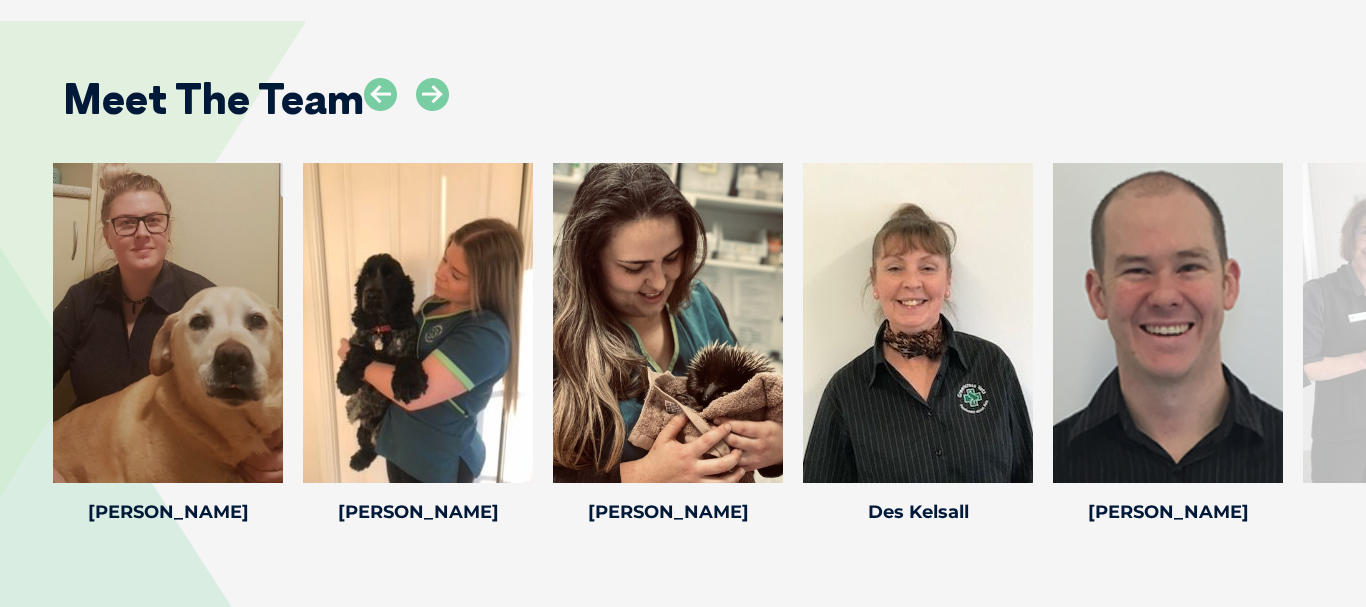 click at bounding box center [1418, 323] 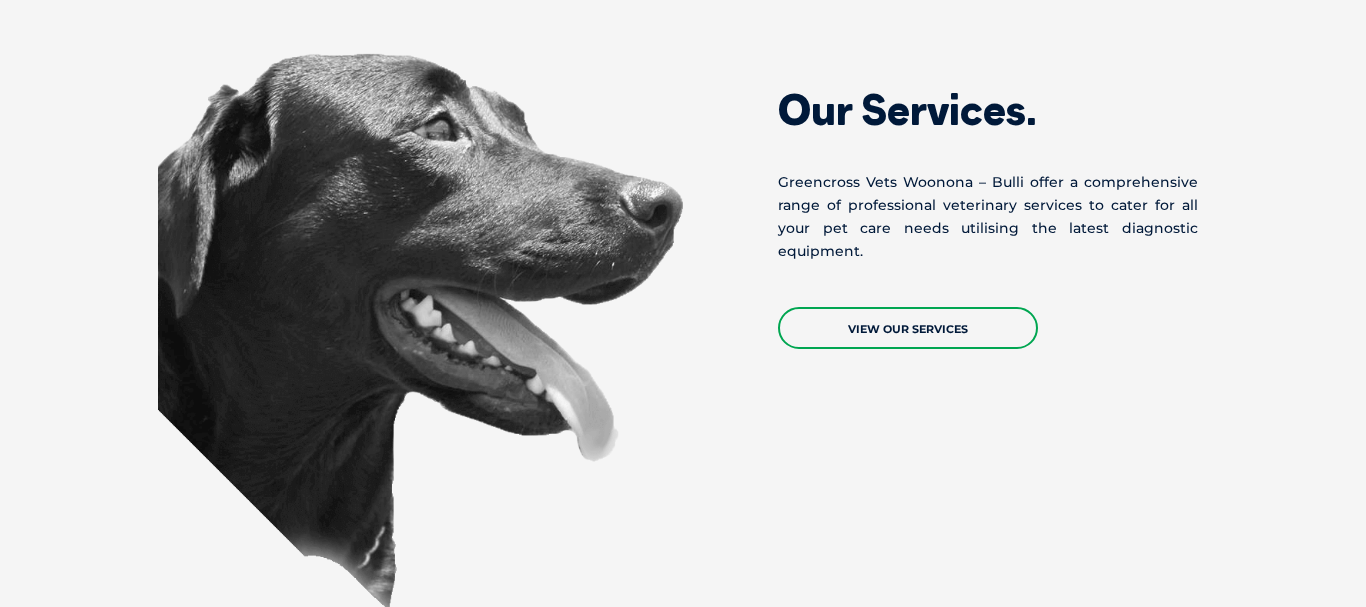 scroll, scrollTop: 1836, scrollLeft: 0, axis: vertical 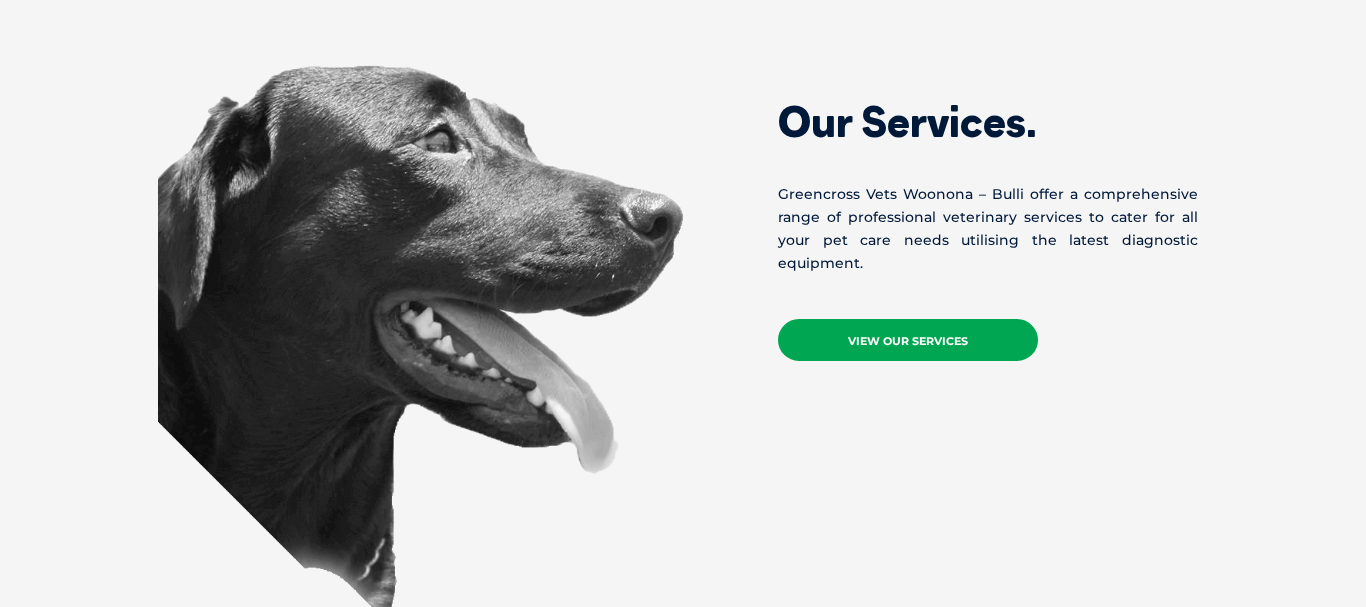 click on "View Our Services" at bounding box center [908, 340] 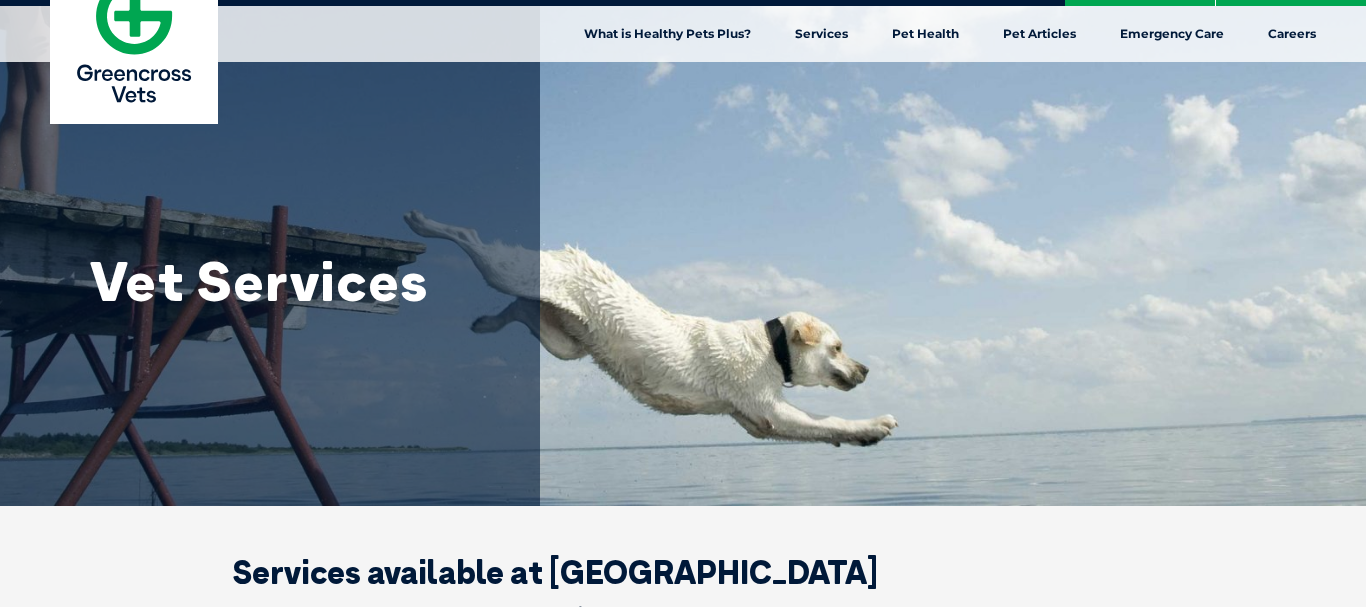 scroll, scrollTop: 0, scrollLeft: 0, axis: both 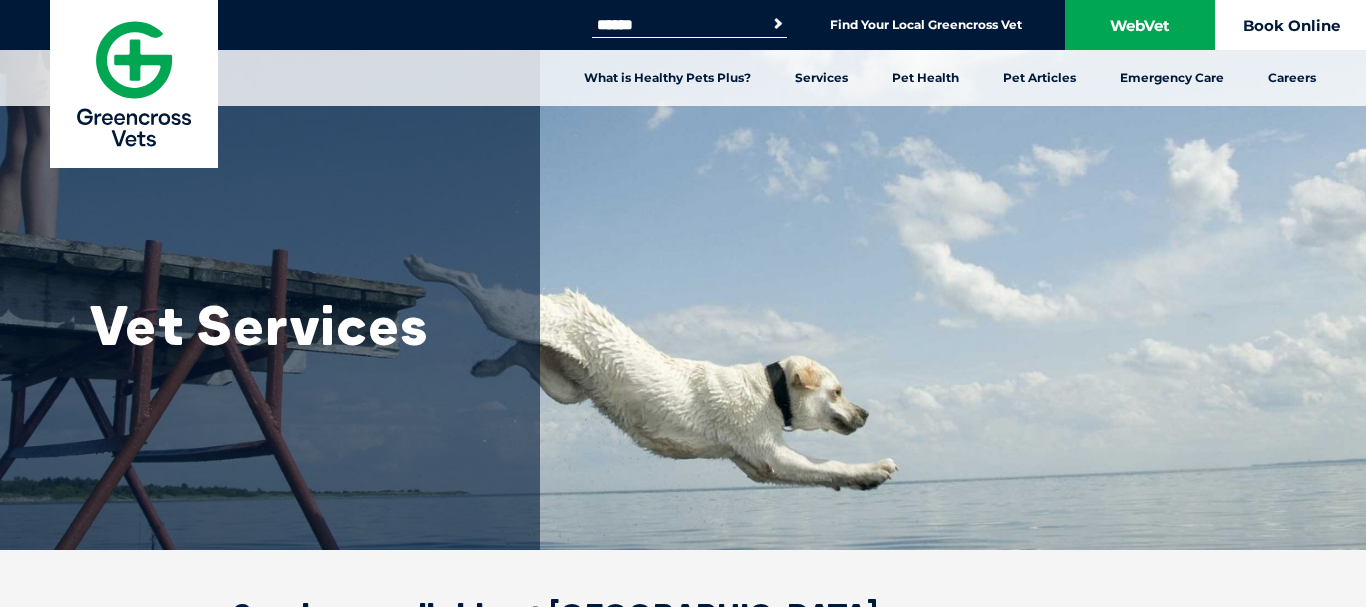 click on "Book Online" at bounding box center (1291, 25) 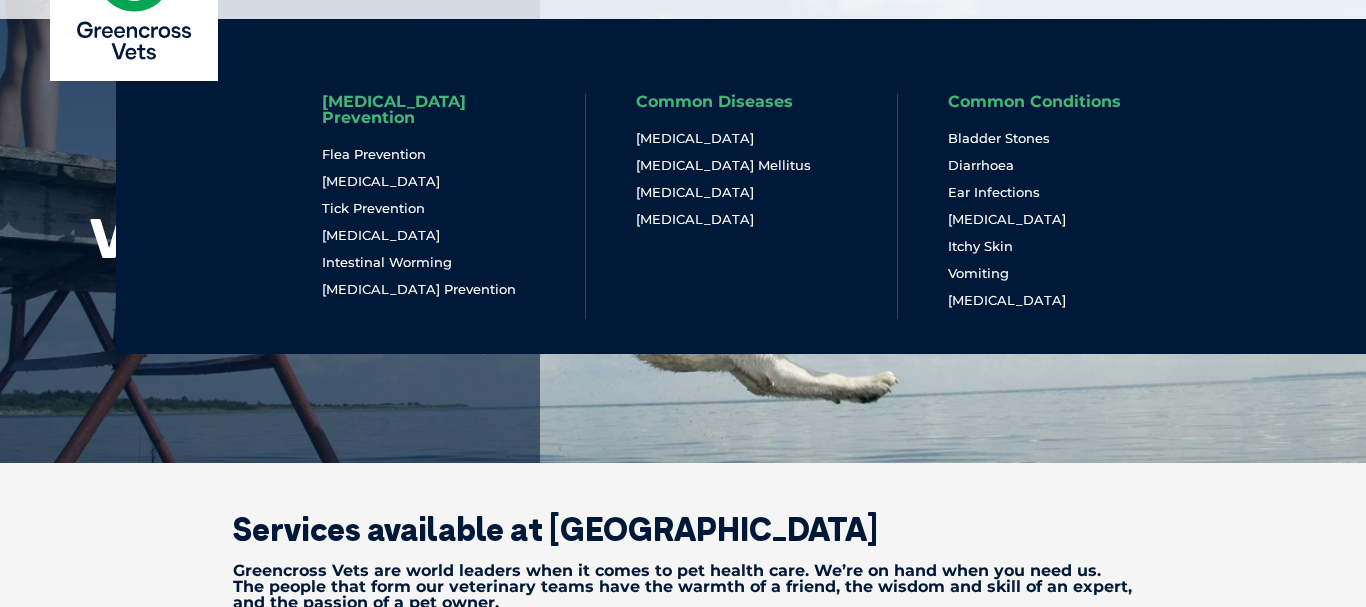 scroll, scrollTop: 0, scrollLeft: 0, axis: both 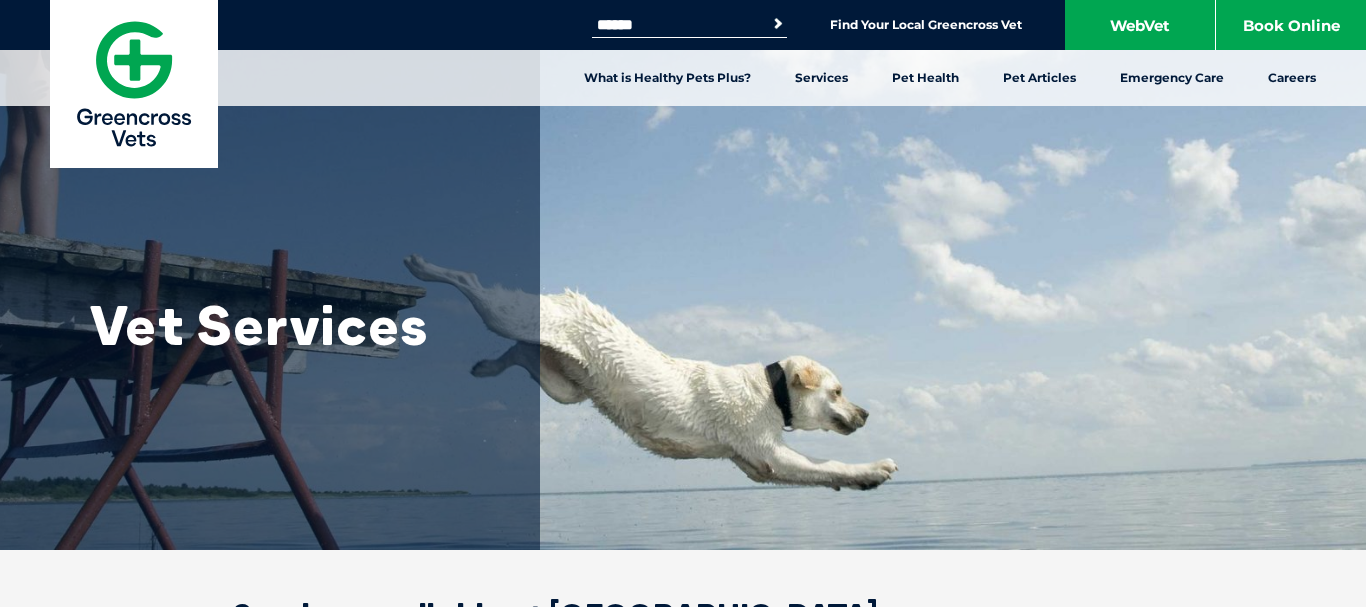 drag, startPoint x: 823, startPoint y: 165, endPoint x: 643, endPoint y: 72, distance: 202.60553 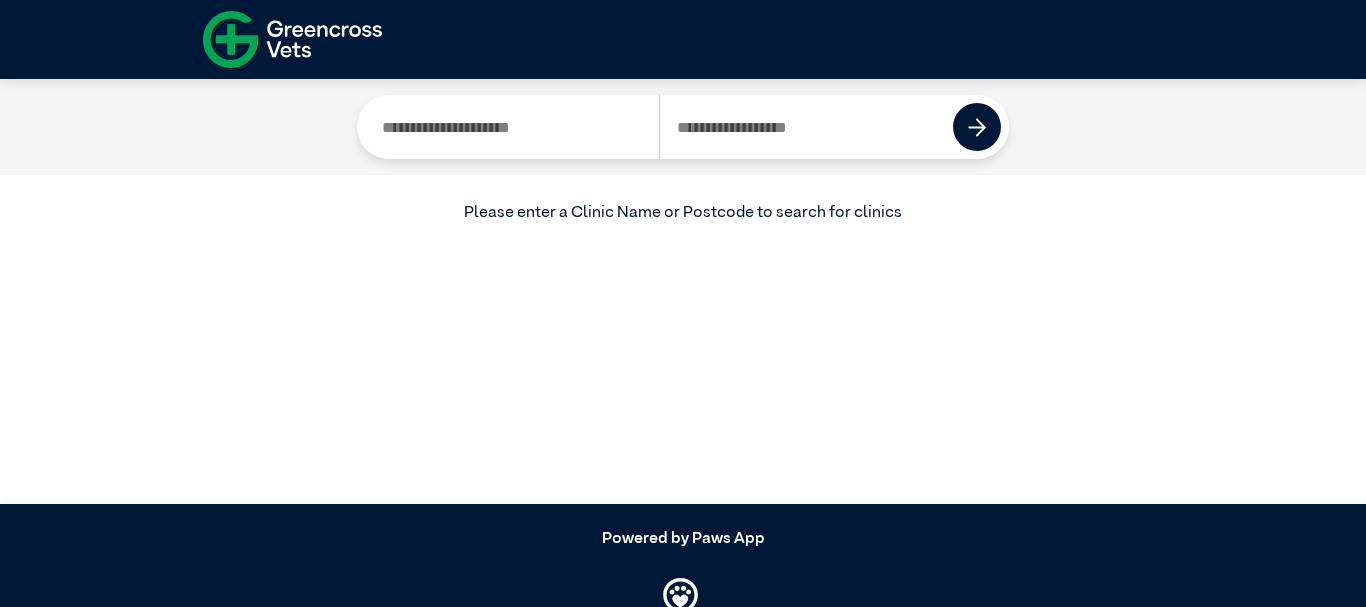 scroll, scrollTop: 0, scrollLeft: 0, axis: both 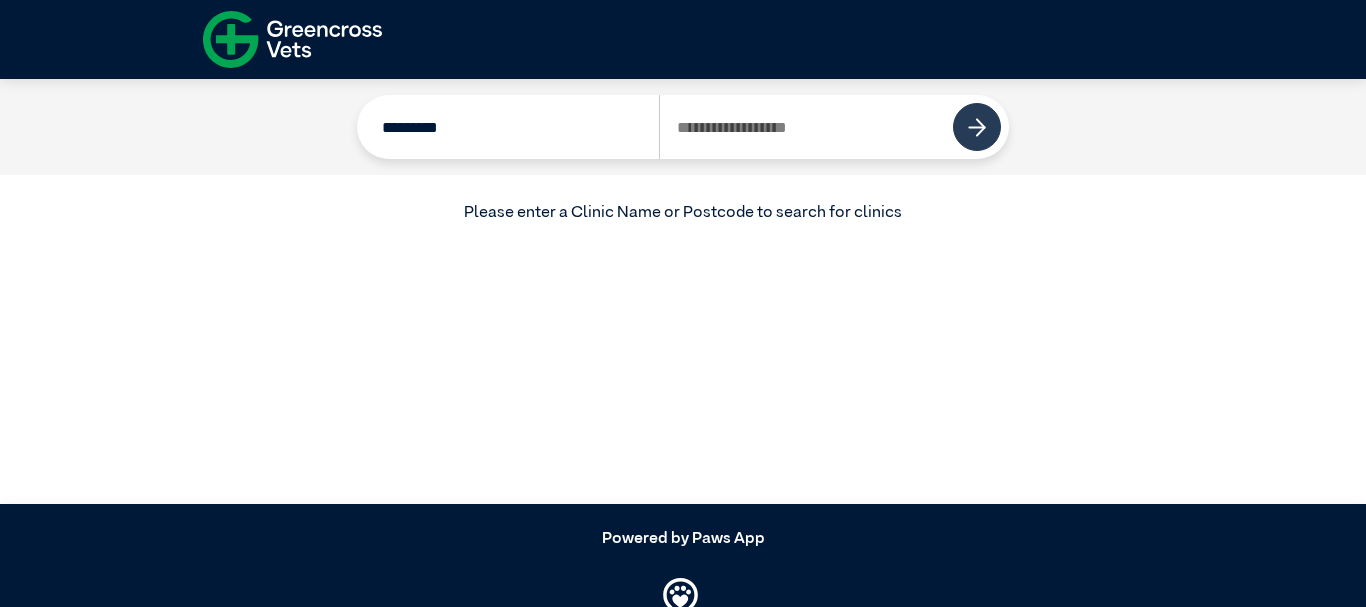 type on "*********" 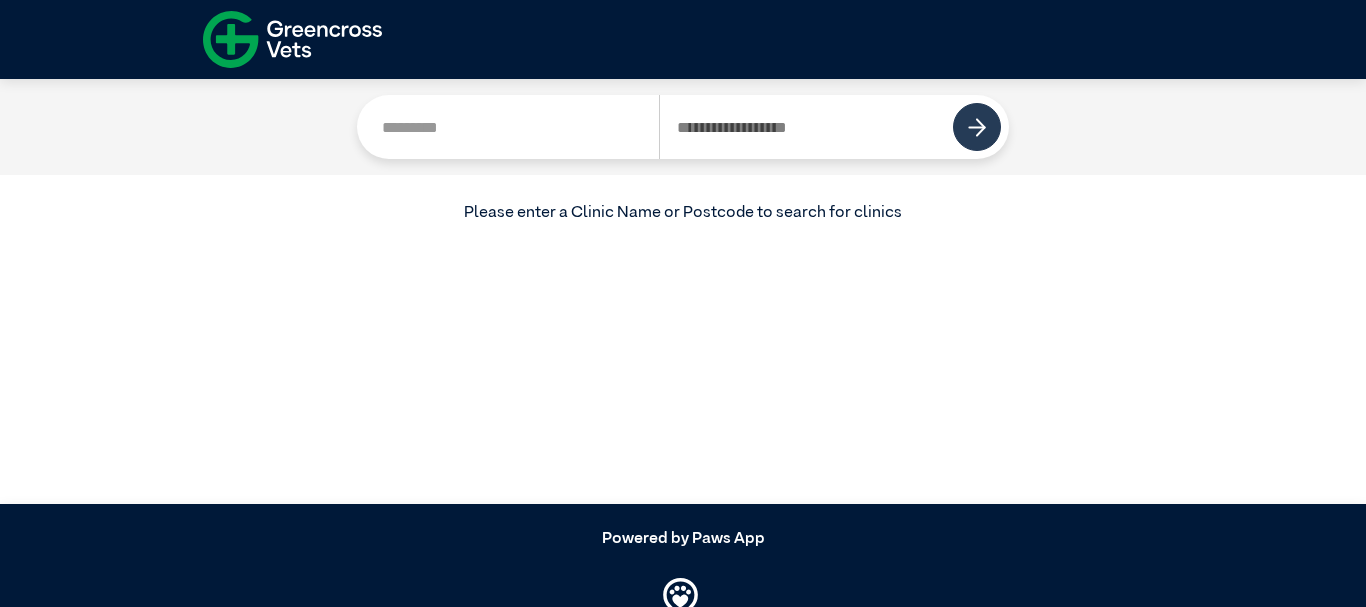 click at bounding box center (977, 127) 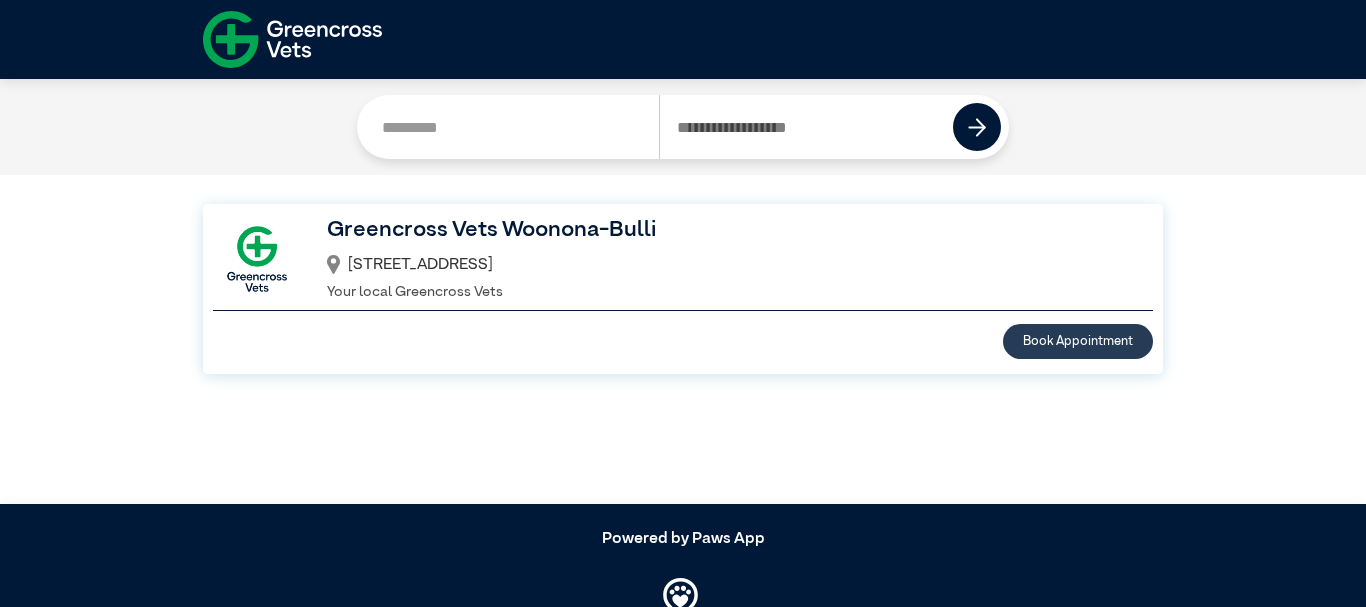 click on "Book Appointment" at bounding box center (1078, 341) 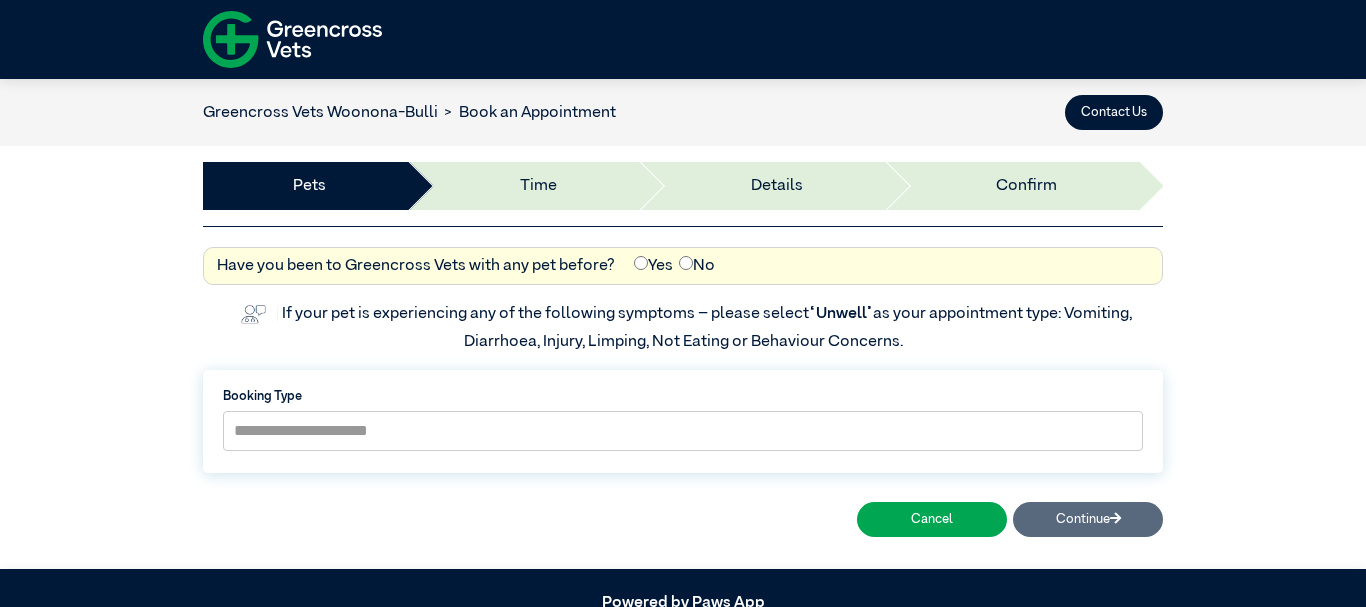 click on "**********" at bounding box center [683, 397] 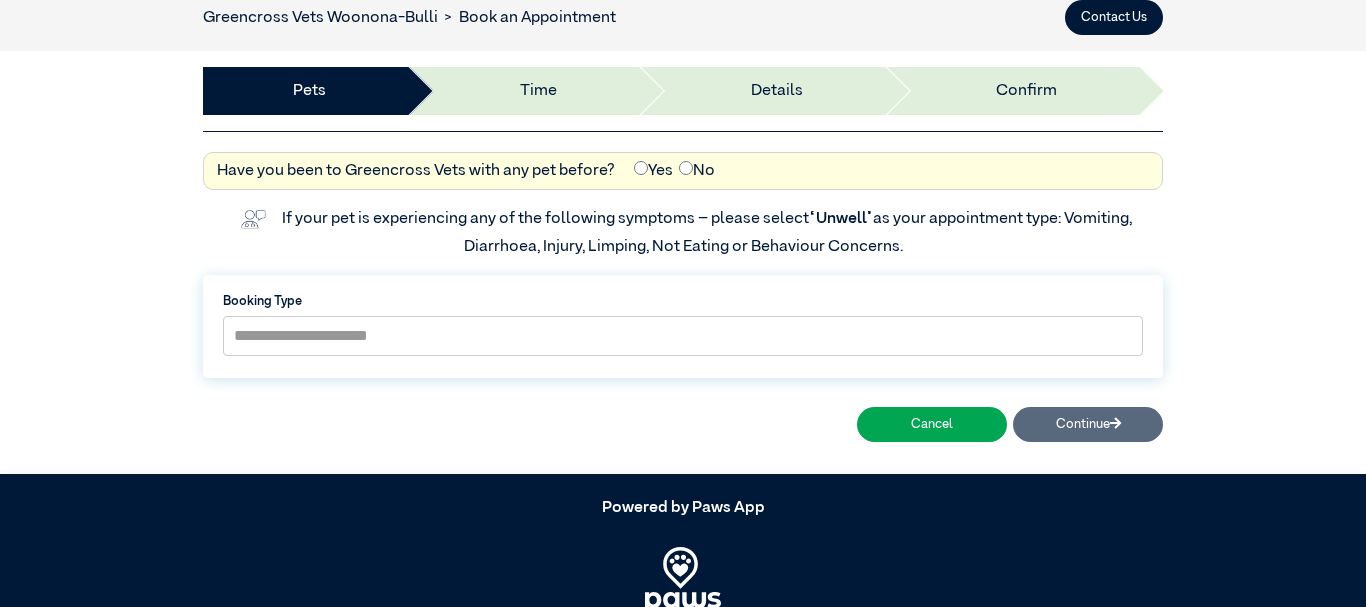 scroll, scrollTop: 102, scrollLeft: 0, axis: vertical 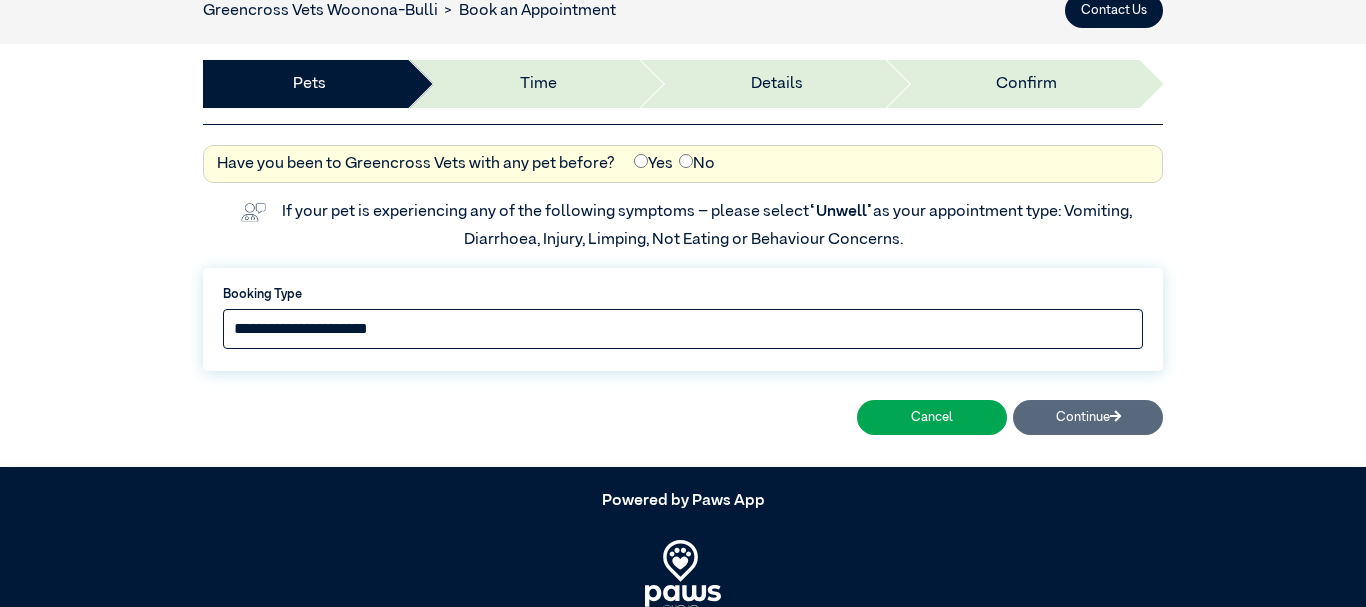 click on "**********" at bounding box center (683, 329) 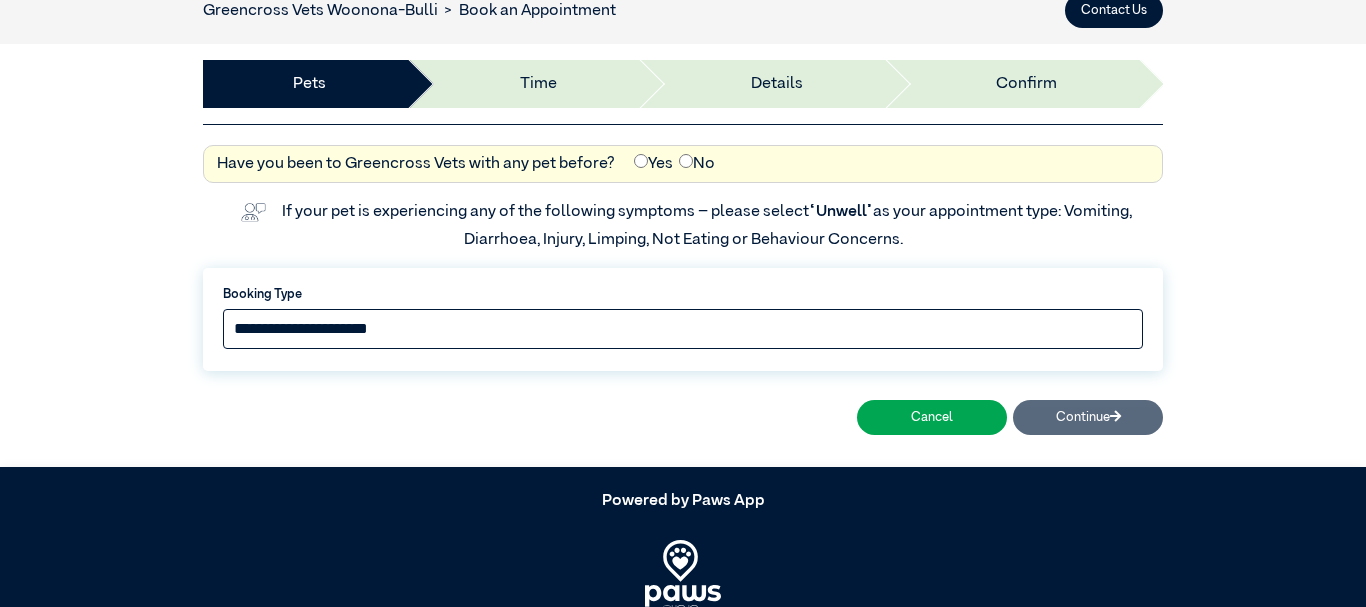 click on "**********" at bounding box center [0, 0] 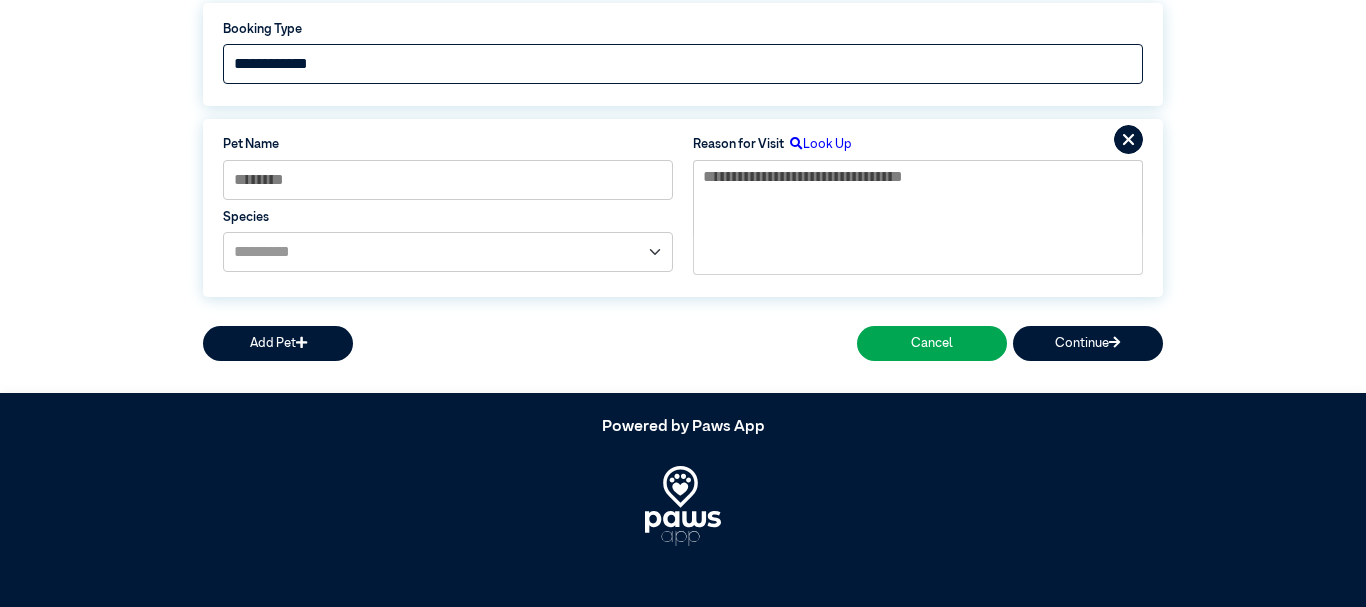 scroll, scrollTop: 368, scrollLeft: 0, axis: vertical 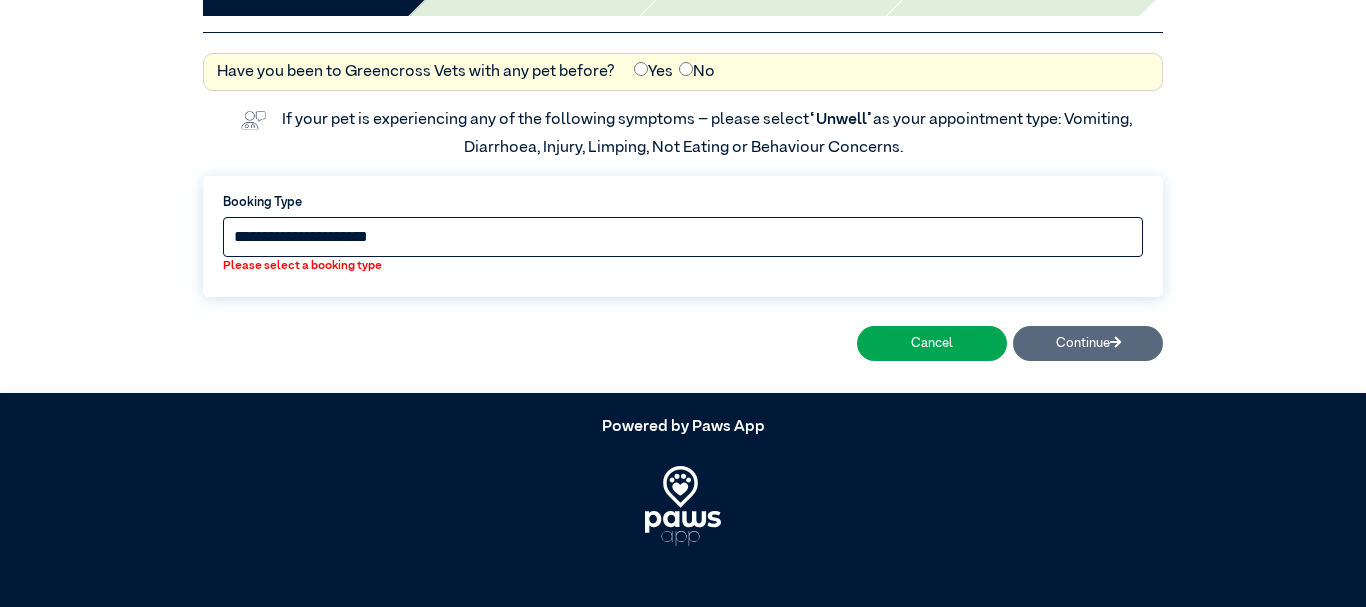 click on "**********" at bounding box center [683, 237] 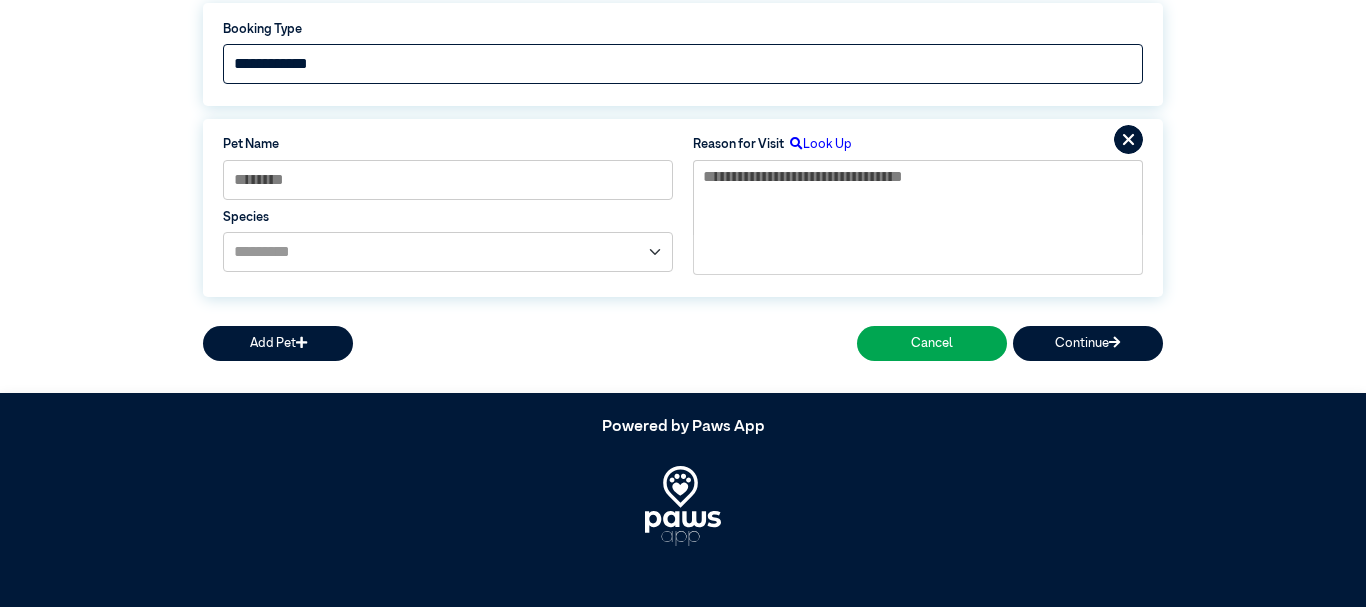 scroll, scrollTop: 368, scrollLeft: 0, axis: vertical 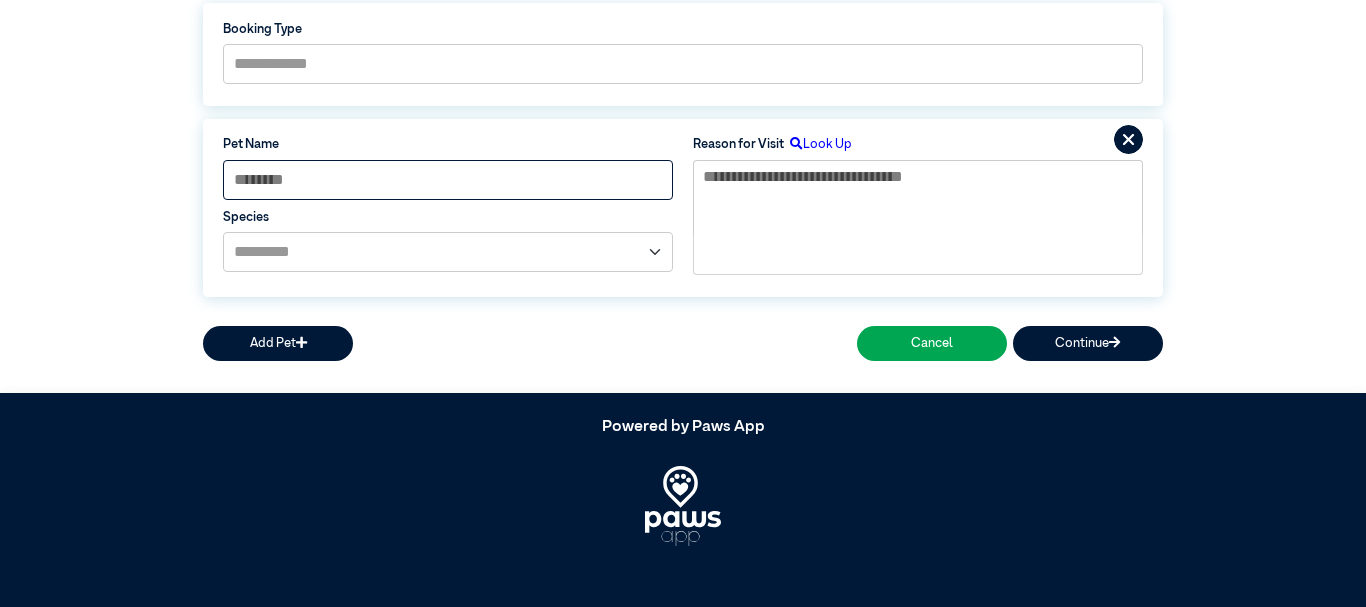 click at bounding box center [448, 180] 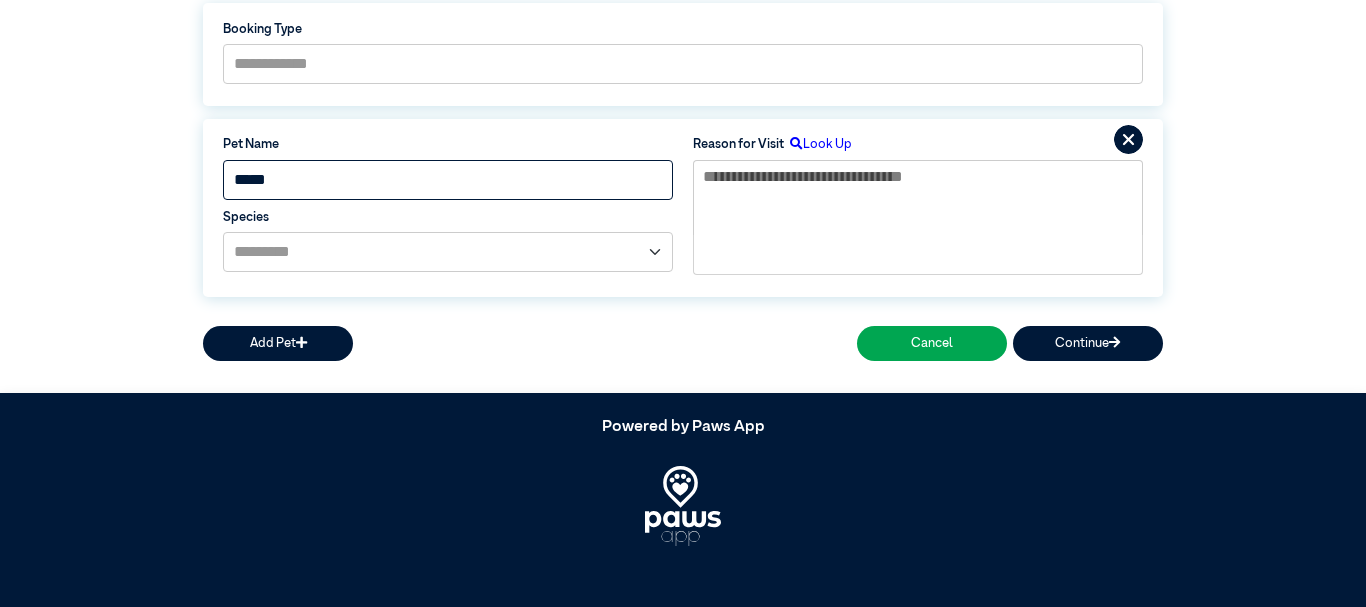 type on "*****" 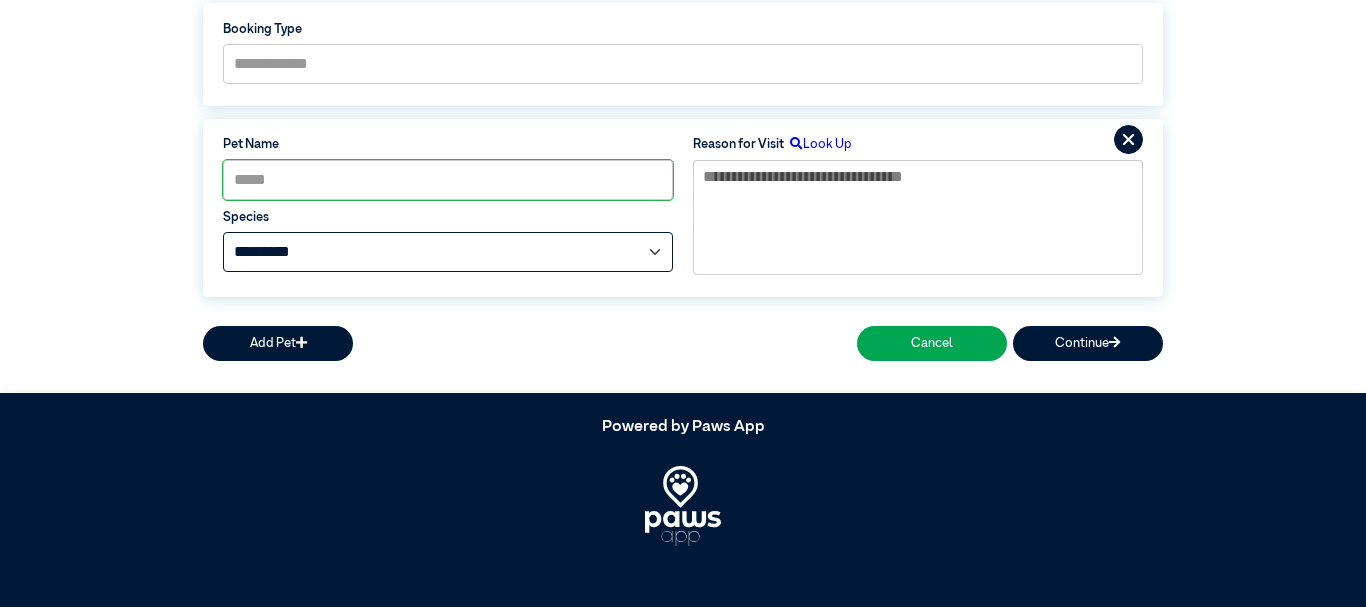 click on "**********" at bounding box center [448, 252] 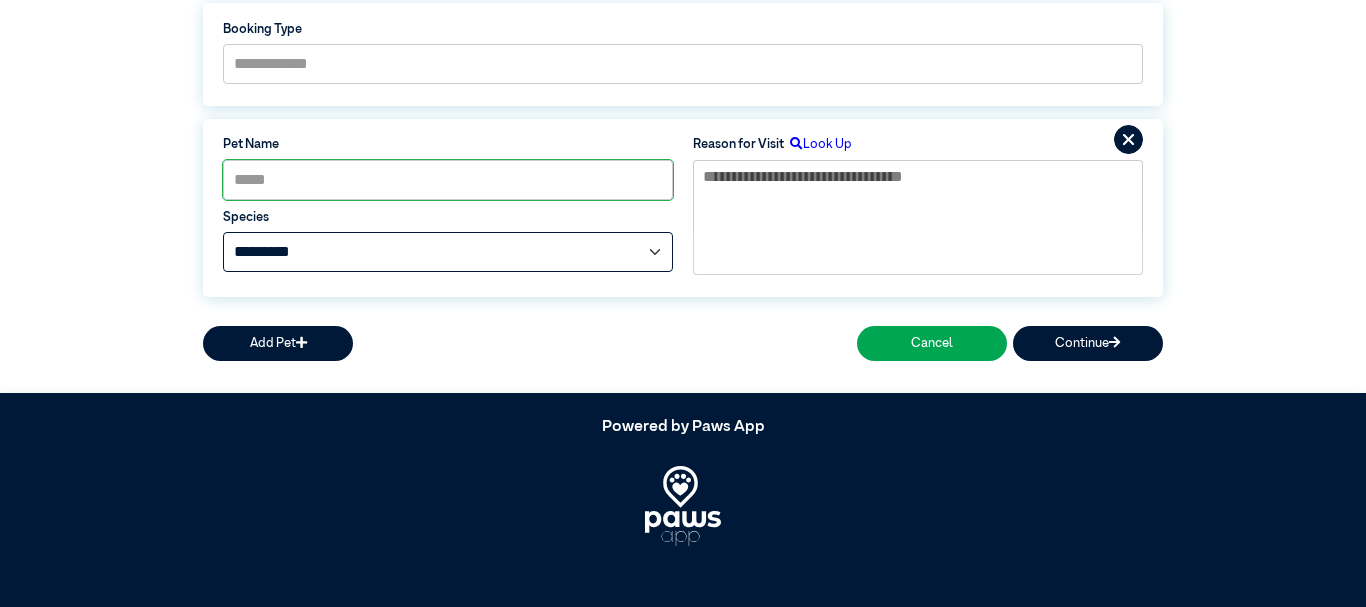 select on "*****" 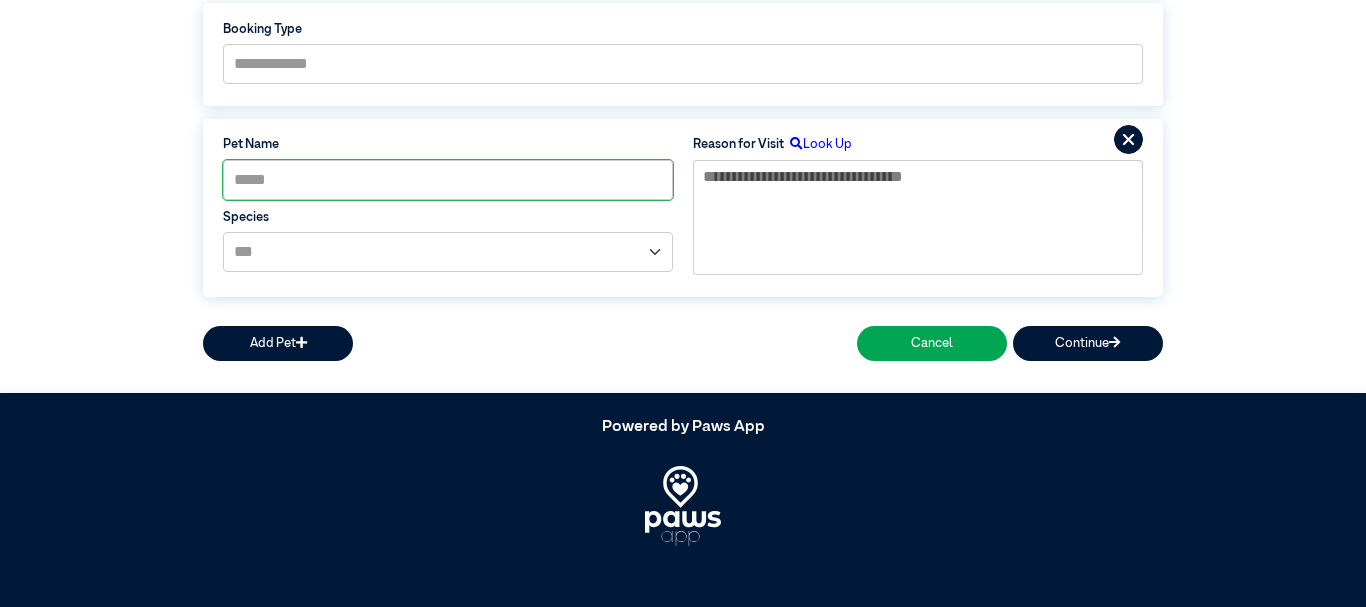 click on "Look Up" at bounding box center [818, 144] 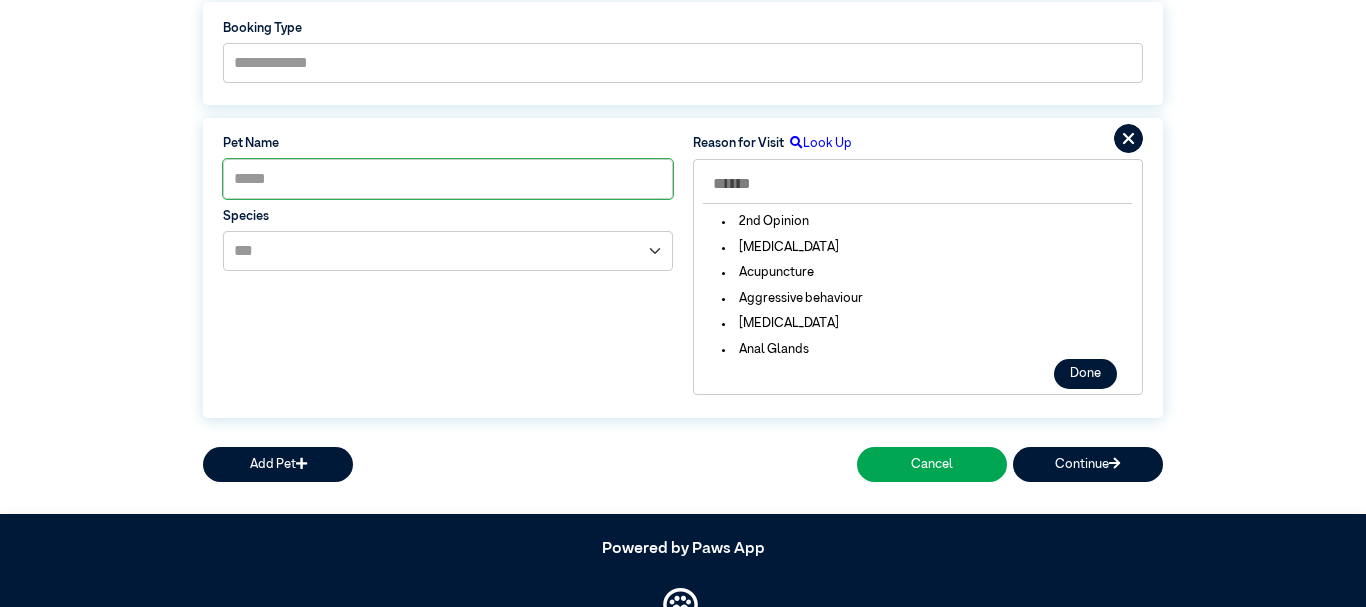 click on "Look Up" at bounding box center (818, 143) 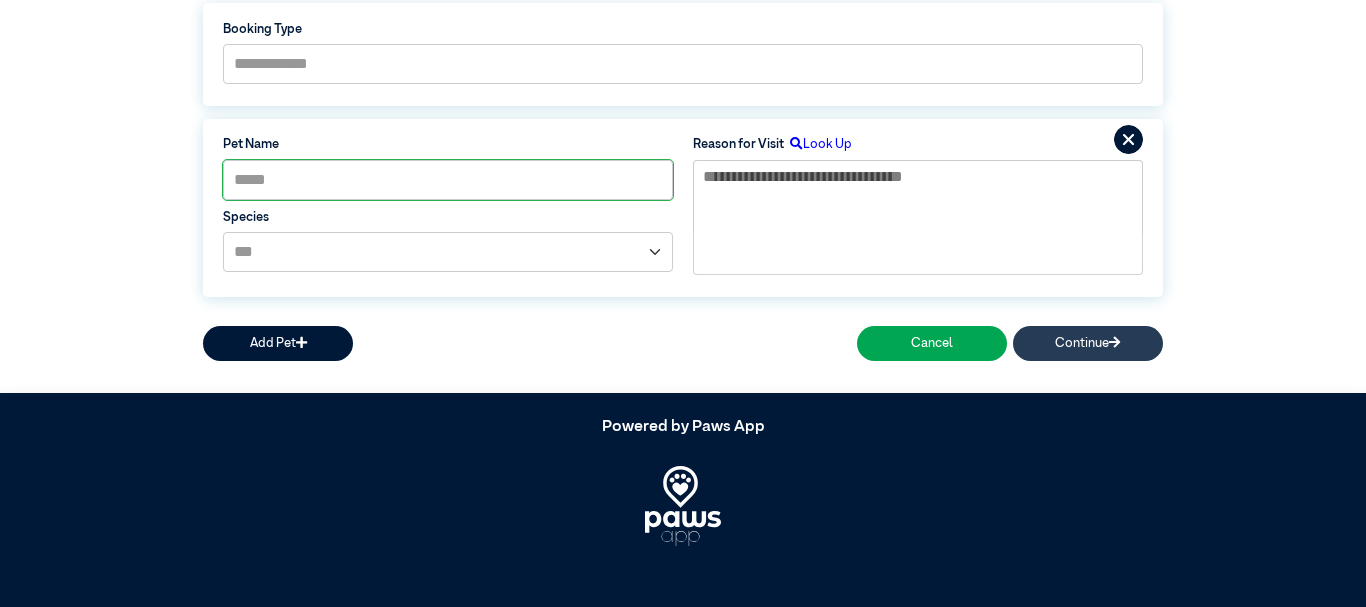 click on "Continue" at bounding box center (1088, 343) 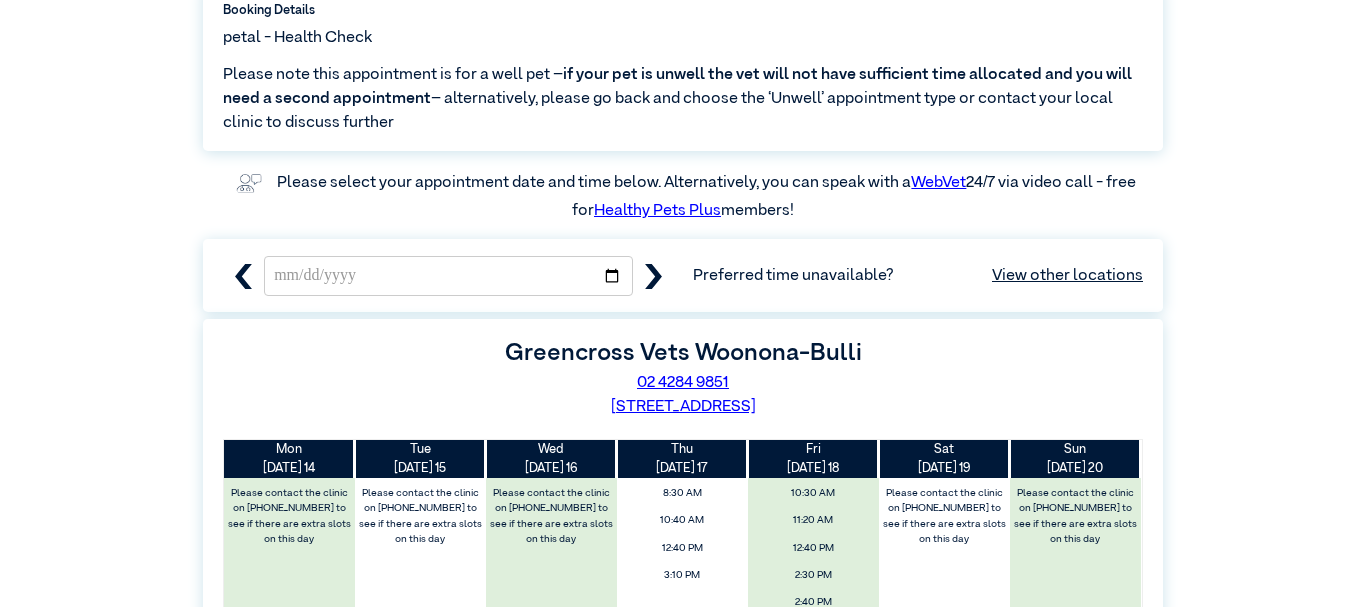 scroll, scrollTop: 316, scrollLeft: 0, axis: vertical 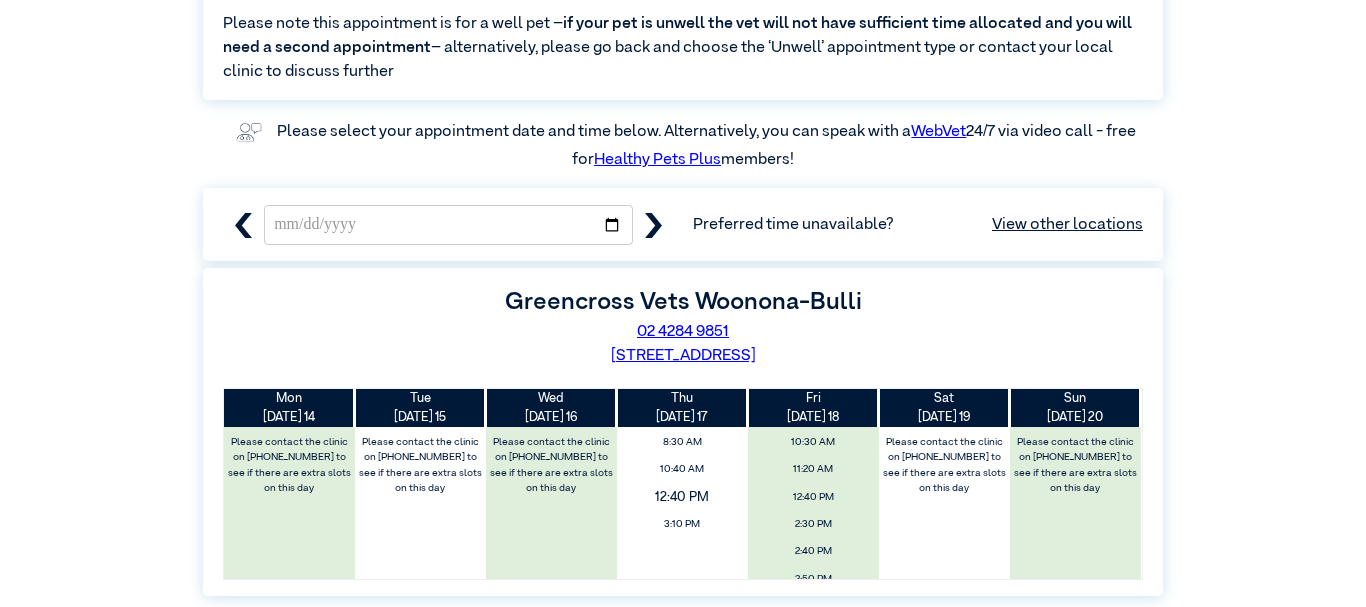 click on "12:40 PM" at bounding box center [682, 497] 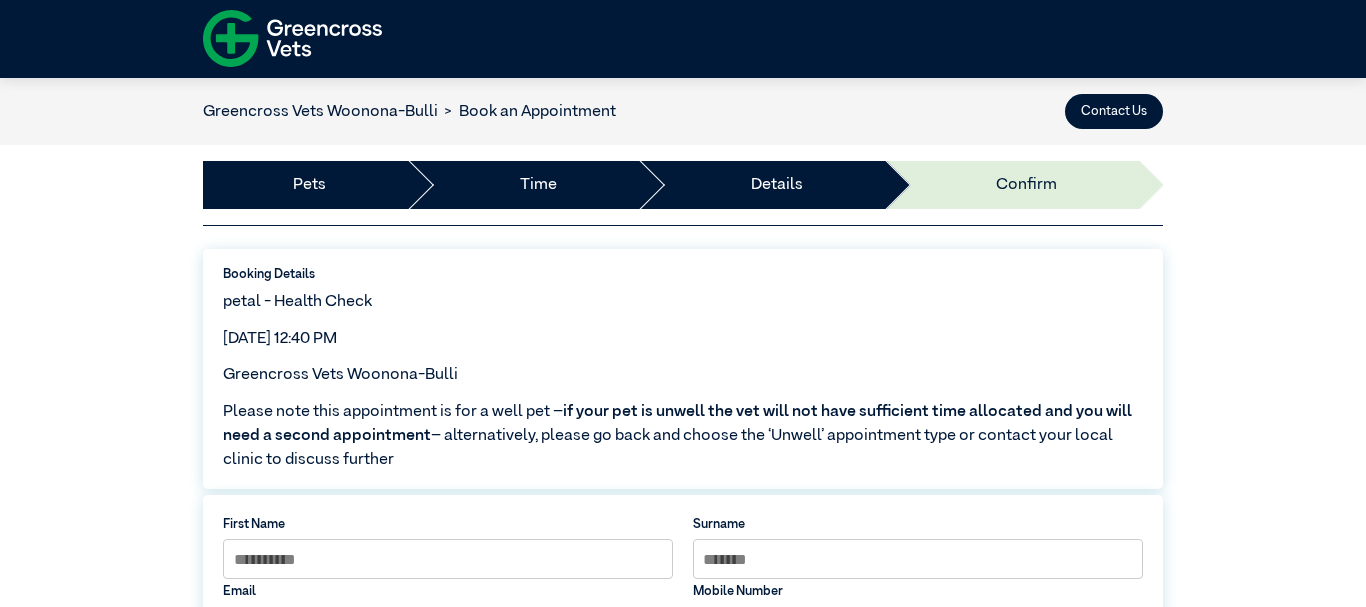 scroll, scrollTop: 0, scrollLeft: 0, axis: both 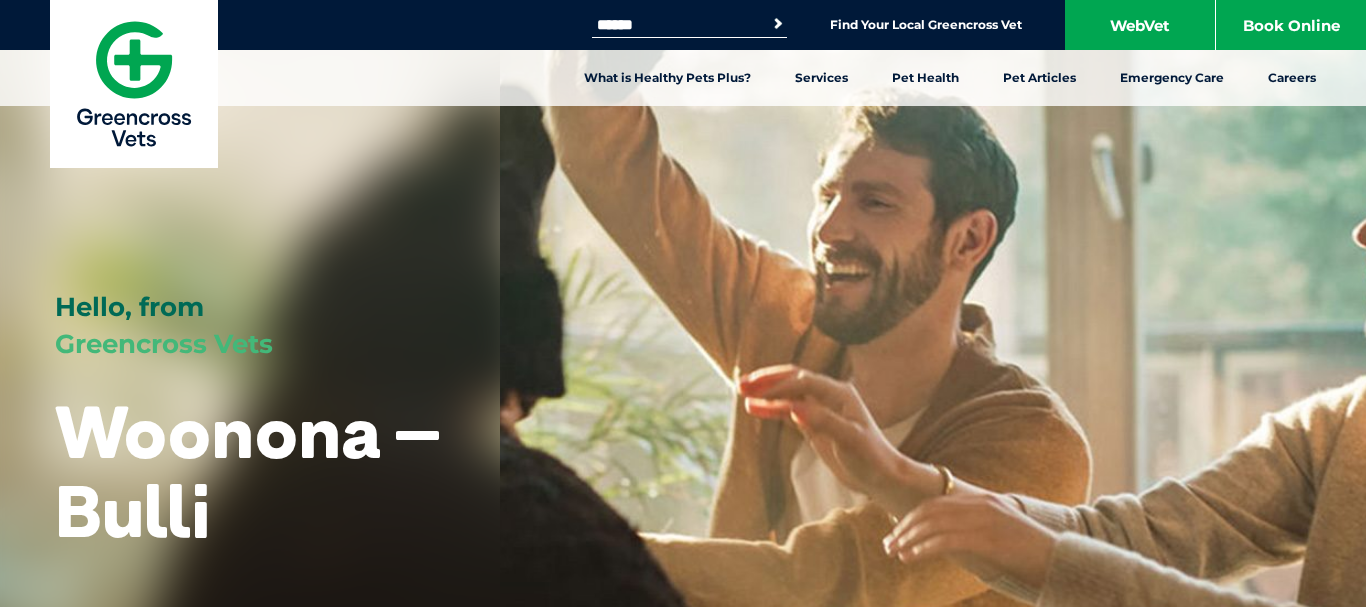 click on "Search for:" at bounding box center [677, 25] 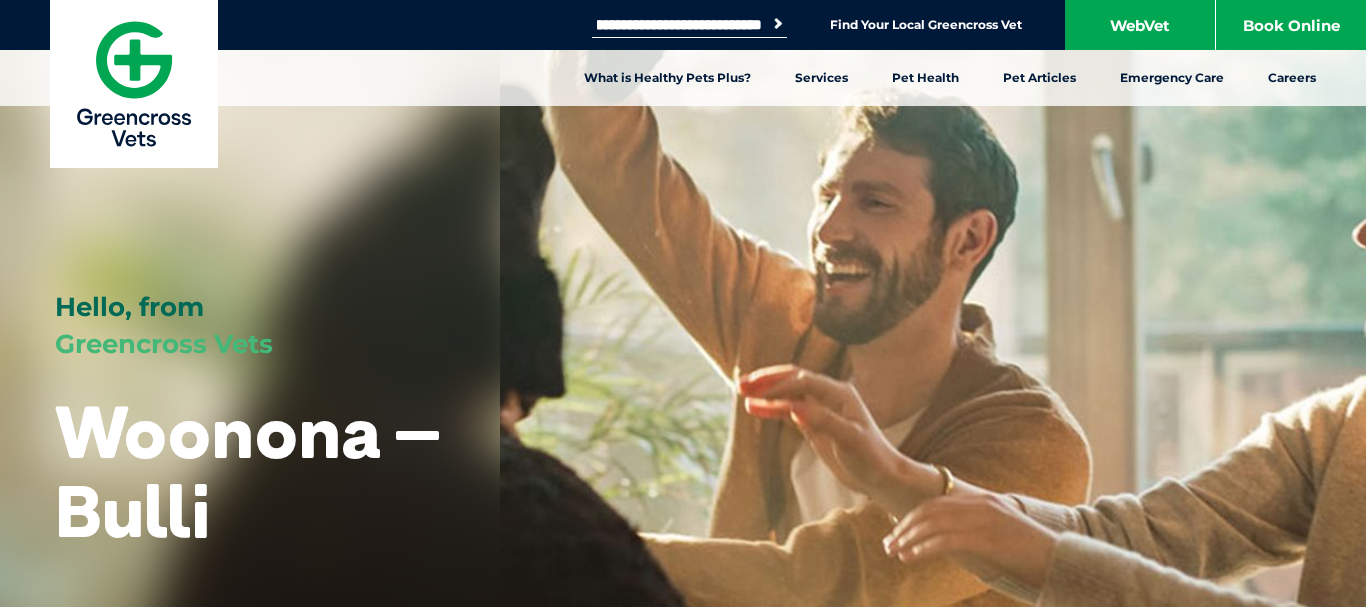 scroll, scrollTop: 0, scrollLeft: 147, axis: horizontal 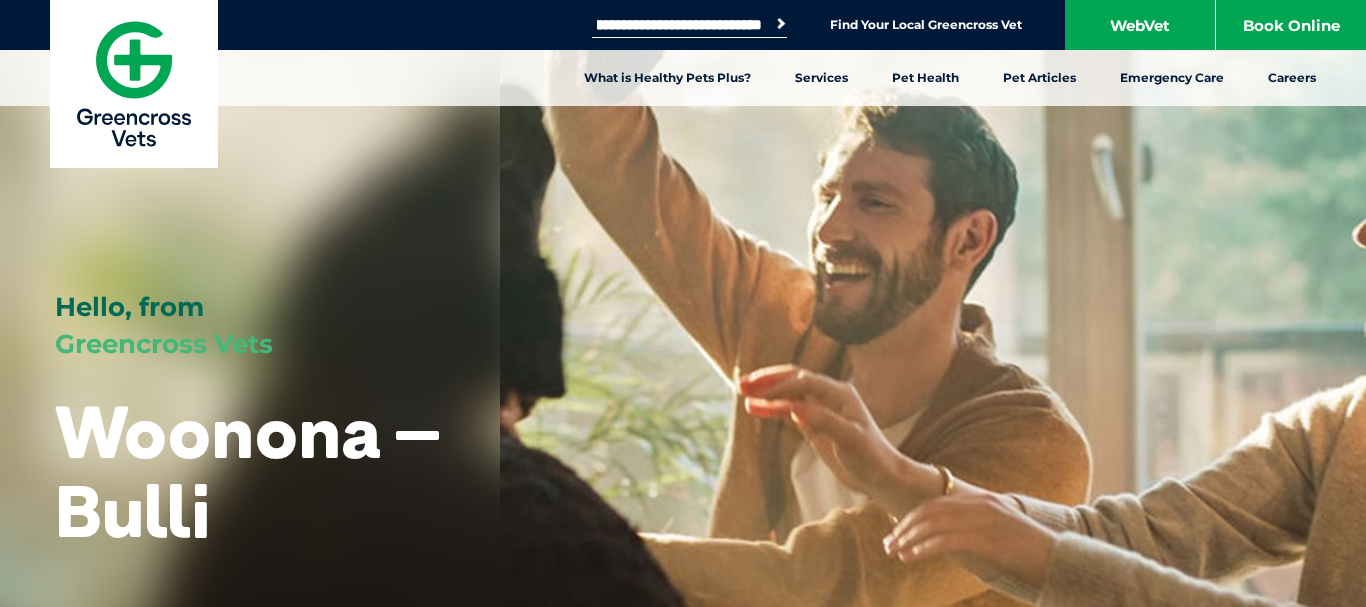 type on "**********" 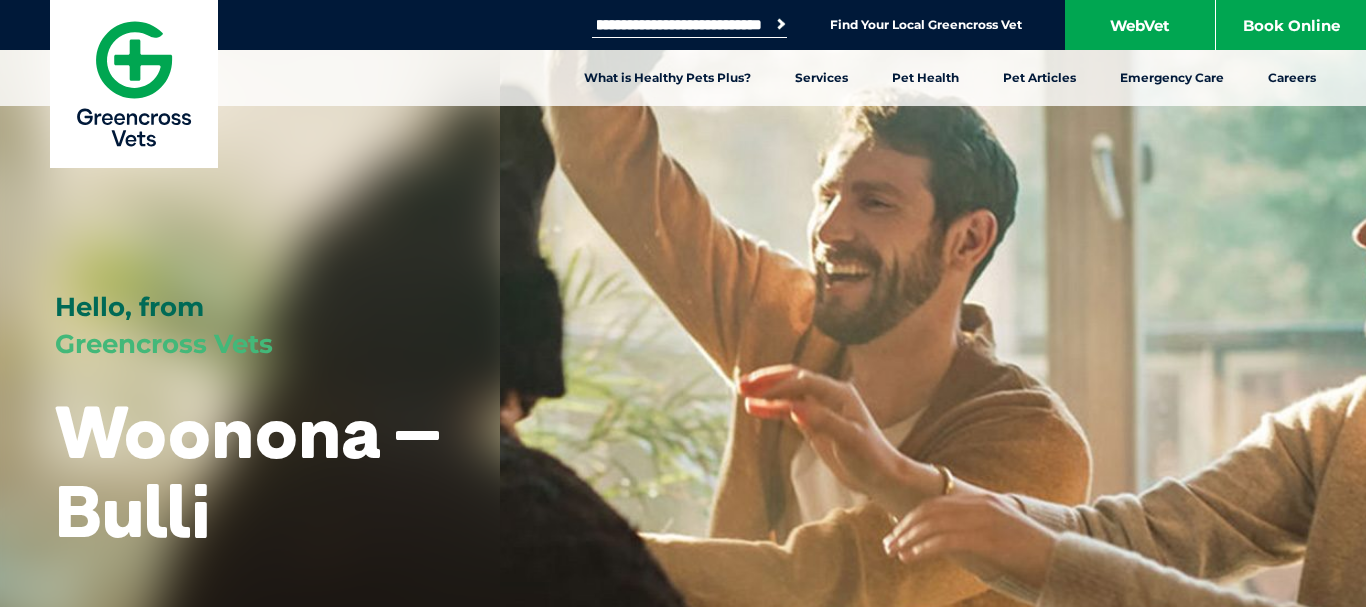 click on "Search" at bounding box center (765, 23) 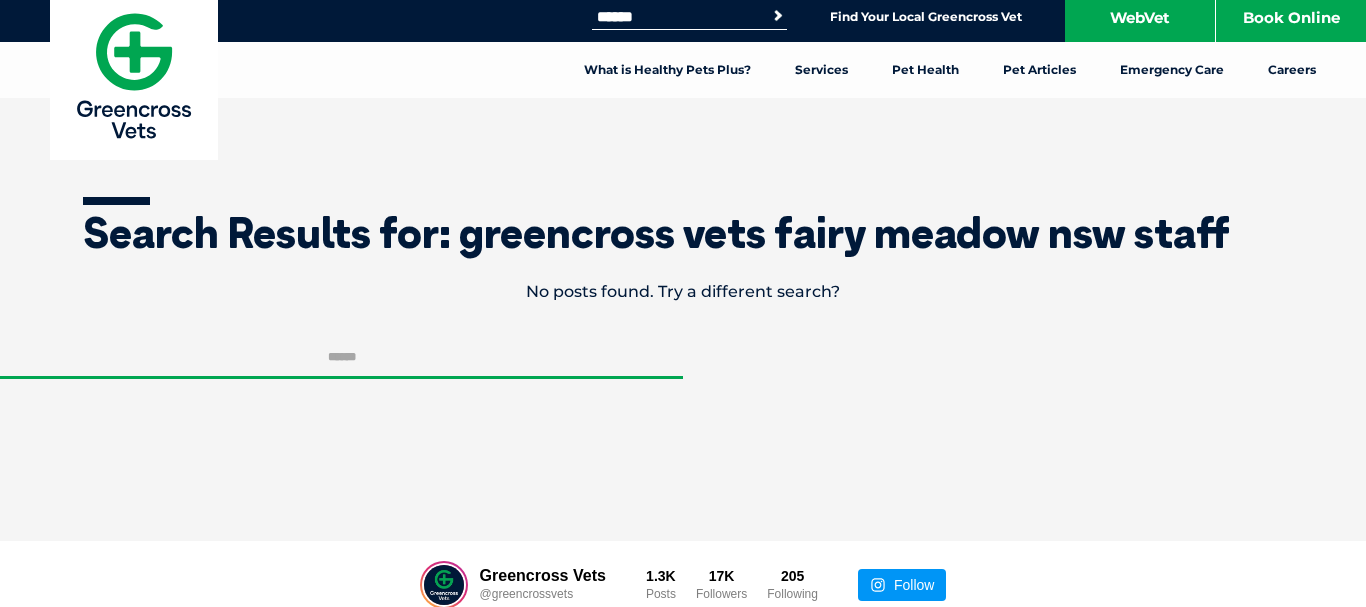 scroll, scrollTop: 0, scrollLeft: 0, axis: both 